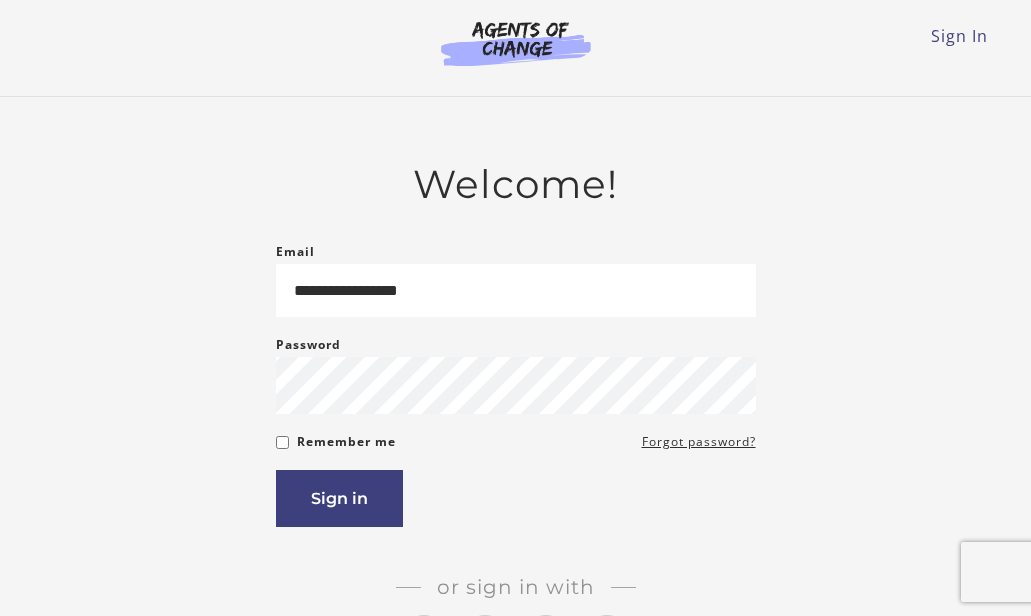 scroll, scrollTop: 0, scrollLeft: 0, axis: both 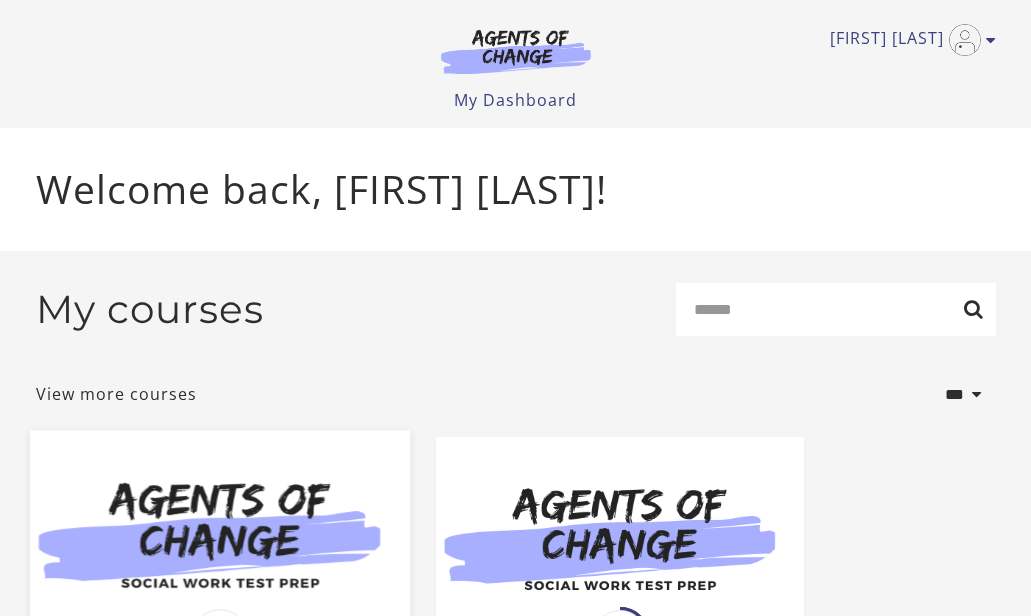 click at bounding box center (219, 533) 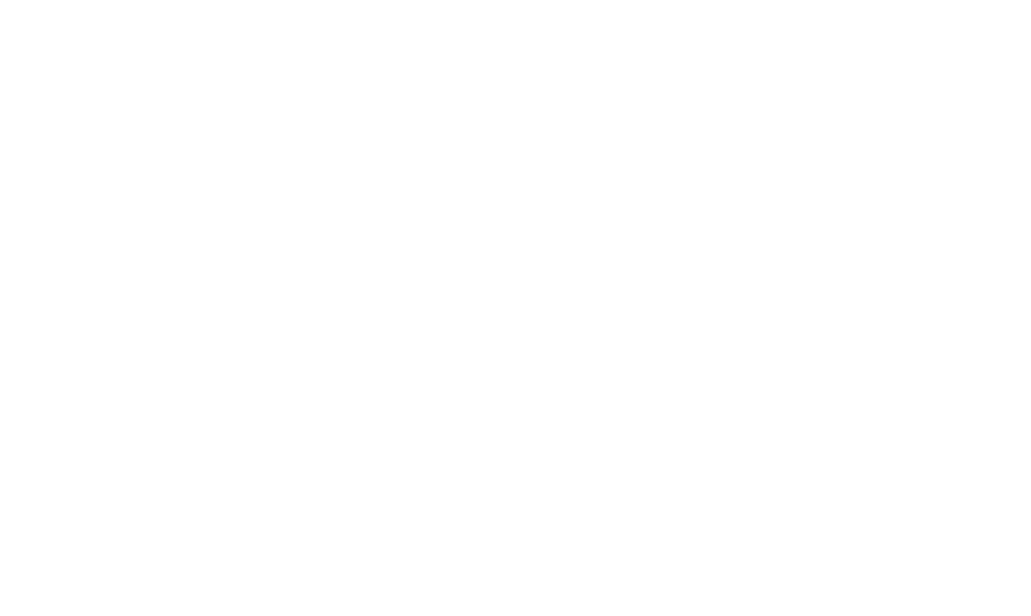 scroll, scrollTop: 0, scrollLeft: 0, axis: both 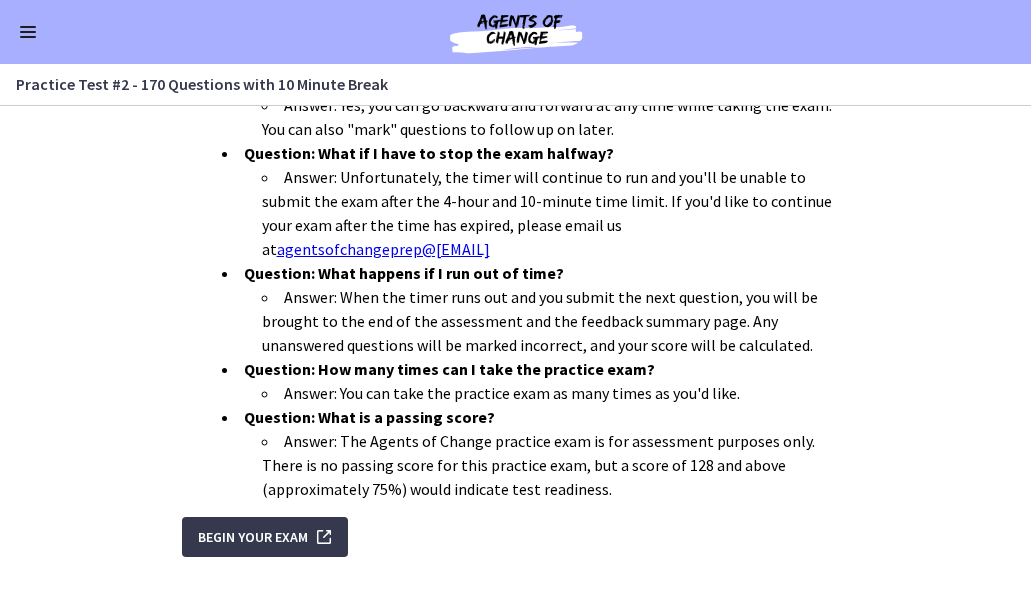 click on "Go to Dashboard" at bounding box center (515, 32) 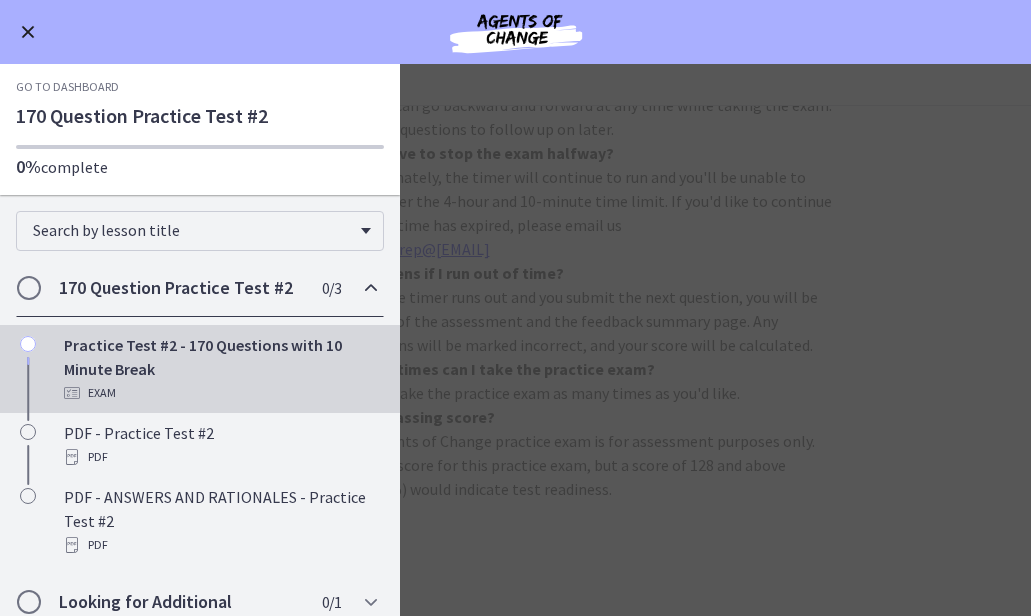 scroll, scrollTop: 0, scrollLeft: 0, axis: both 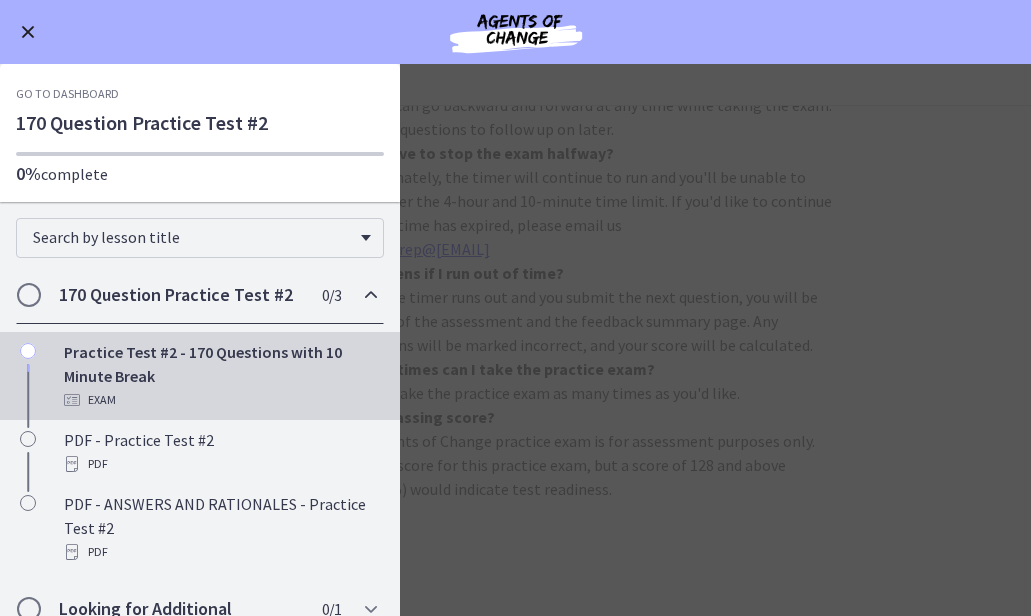 click on "170 Question Practice Test #2
0  /  3
Completed" at bounding box center [200, 295] 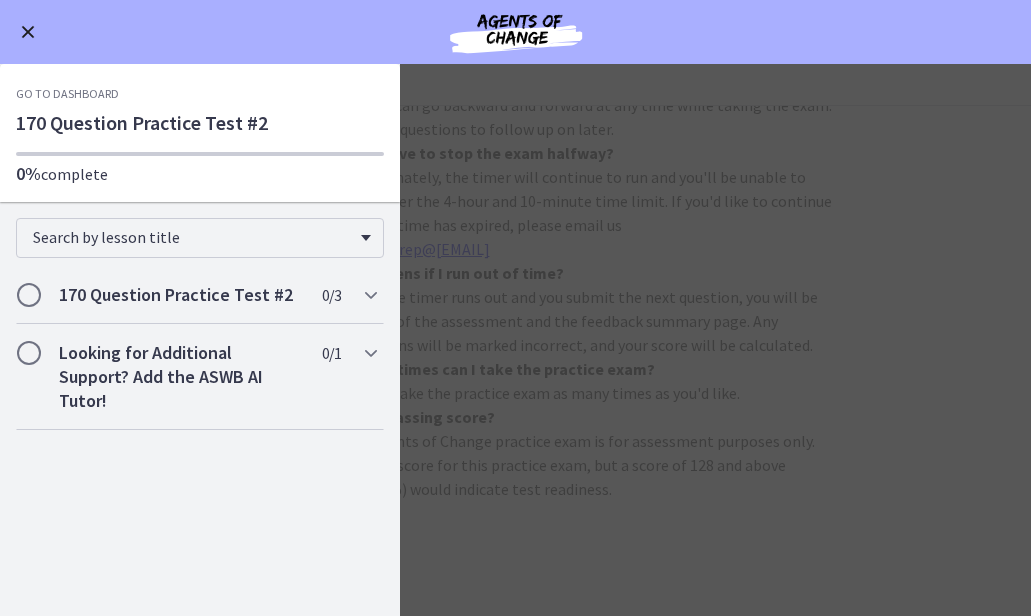 click on "Go to Dashboard" at bounding box center [67, 94] 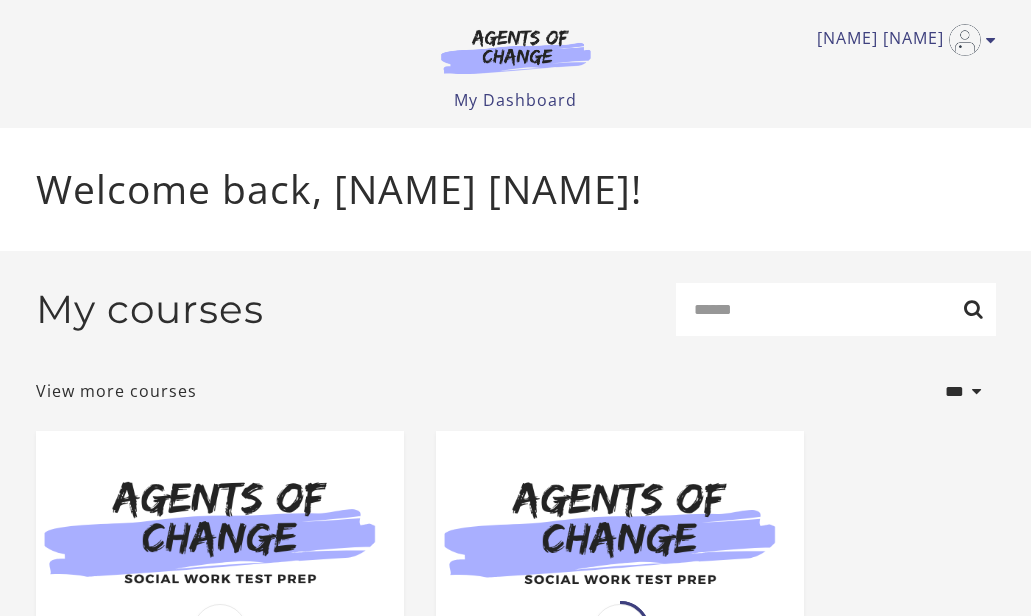 scroll, scrollTop: 0, scrollLeft: 0, axis: both 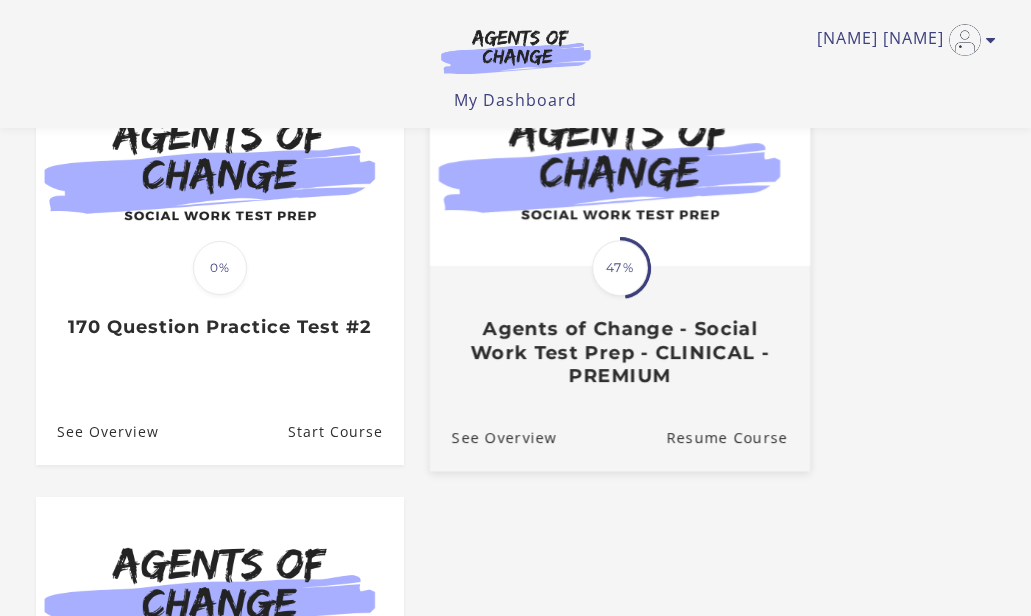 click at bounding box center [619, 164] 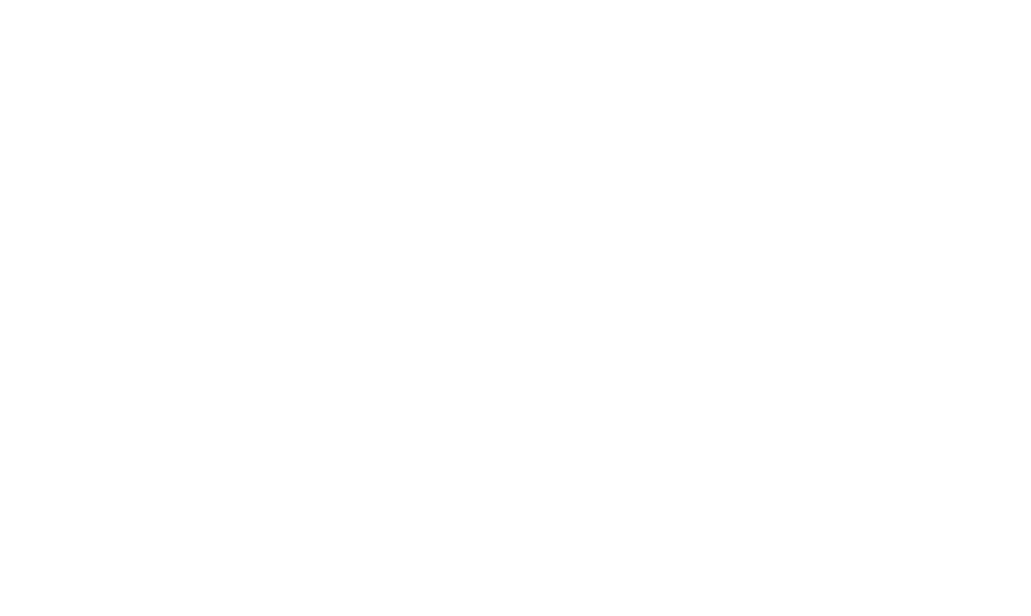scroll, scrollTop: 0, scrollLeft: 0, axis: both 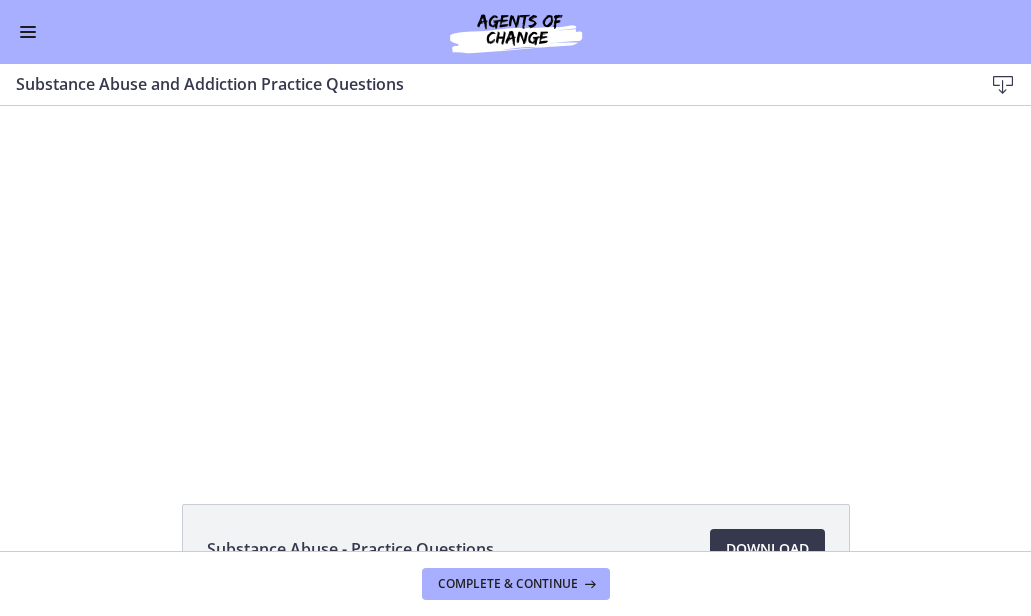 click at bounding box center [28, 32] 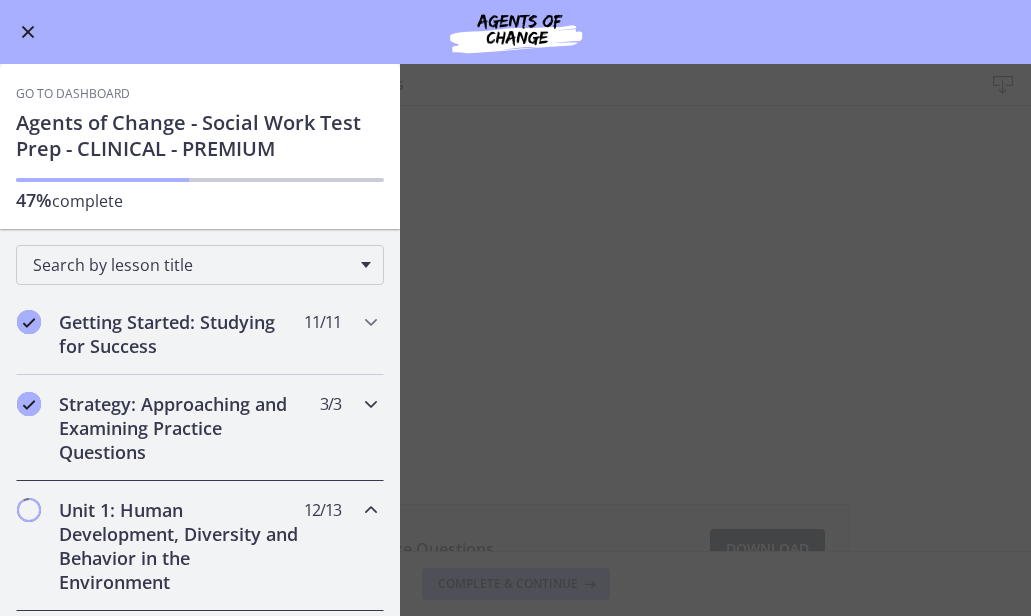 click on "Strategy: Approaching and Examining Practice Questions" at bounding box center (181, 428) 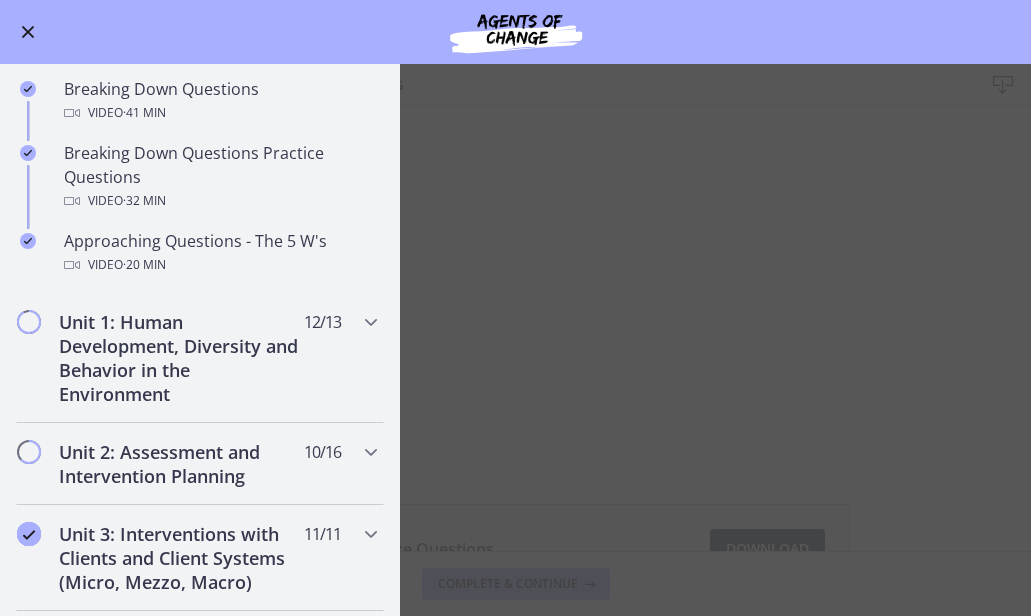scroll, scrollTop: 422, scrollLeft: 0, axis: vertical 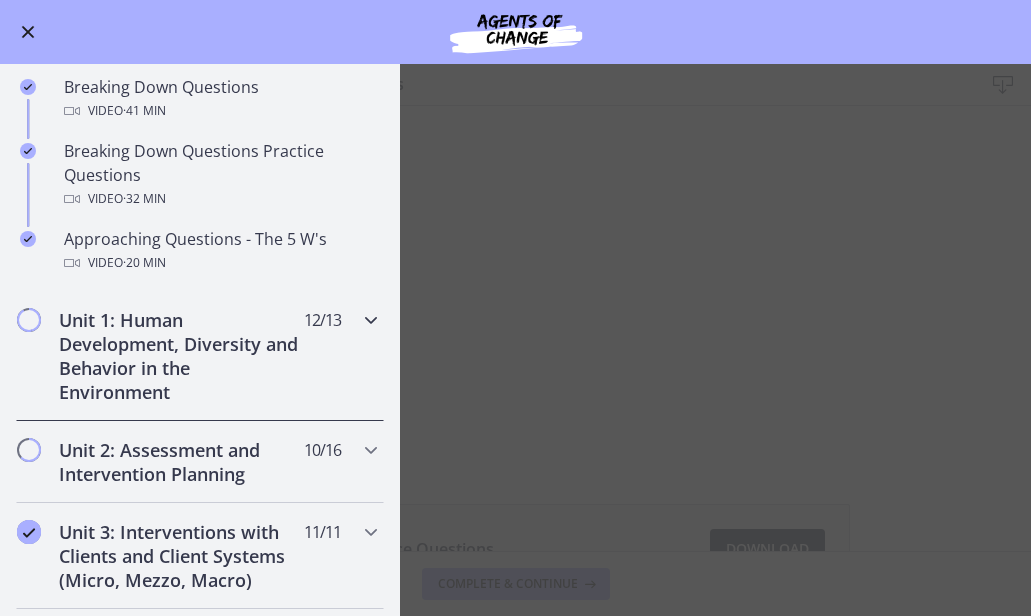 click on "Unit 1: Human Development, Diversity and Behavior in the Environment" at bounding box center [181, 356] 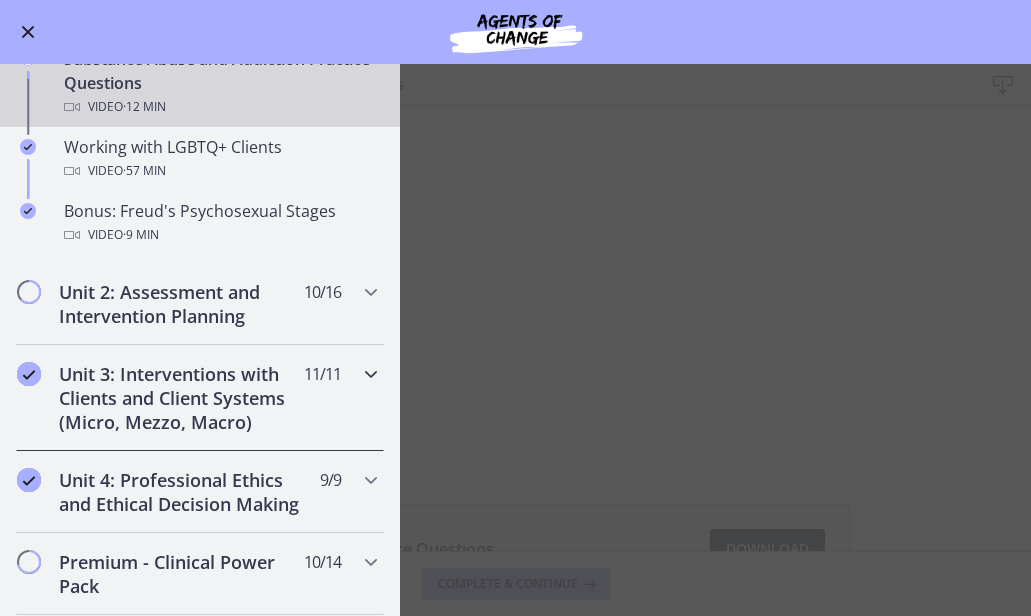 scroll, scrollTop: 1293, scrollLeft: 0, axis: vertical 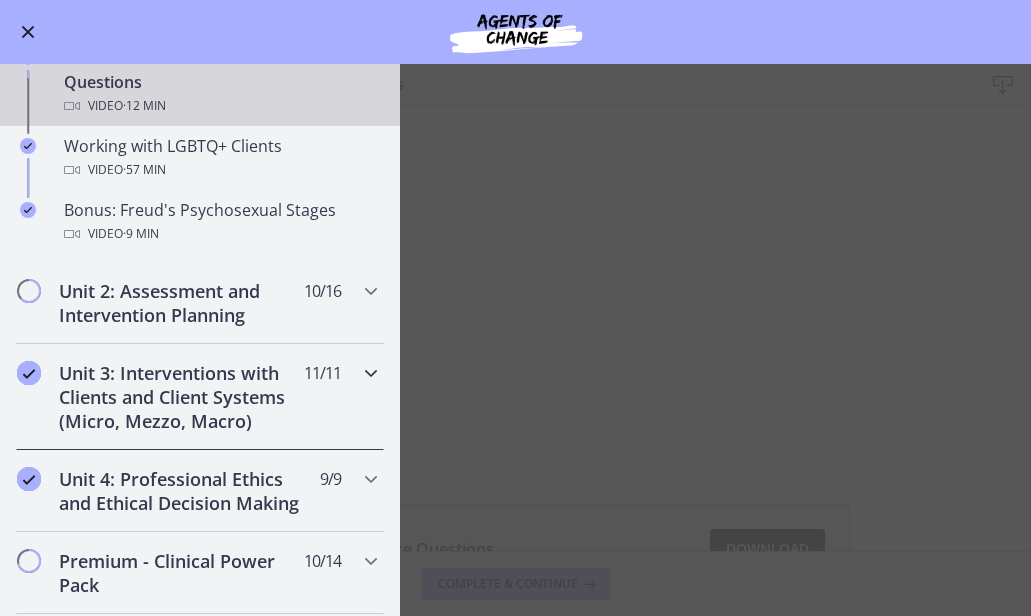 click on "Unit 3: Interventions with Clients and Client Systems (Micro, Mezzo, Macro)" at bounding box center [181, 397] 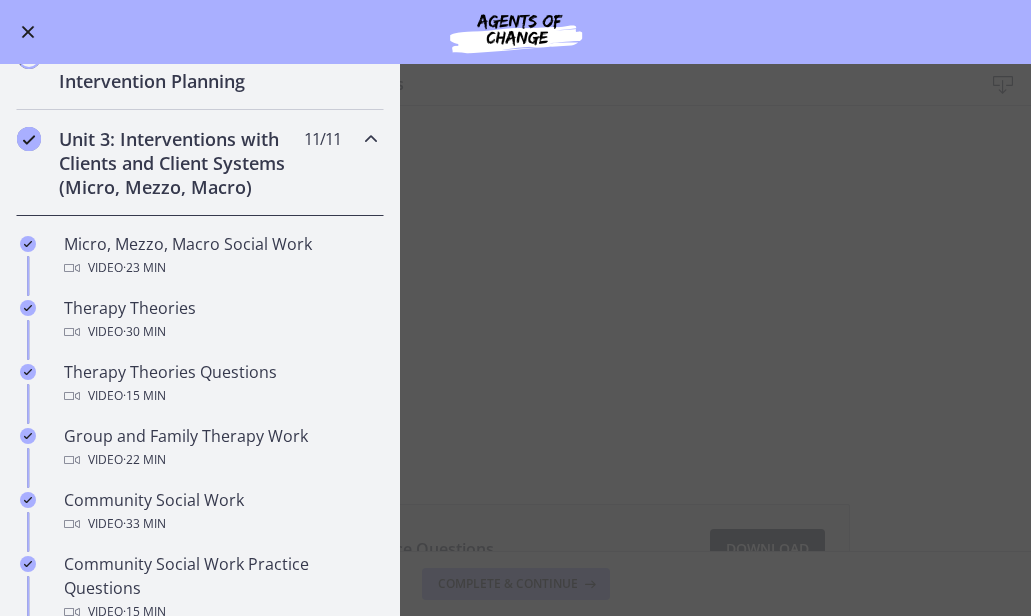 scroll, scrollTop: 574, scrollLeft: 0, axis: vertical 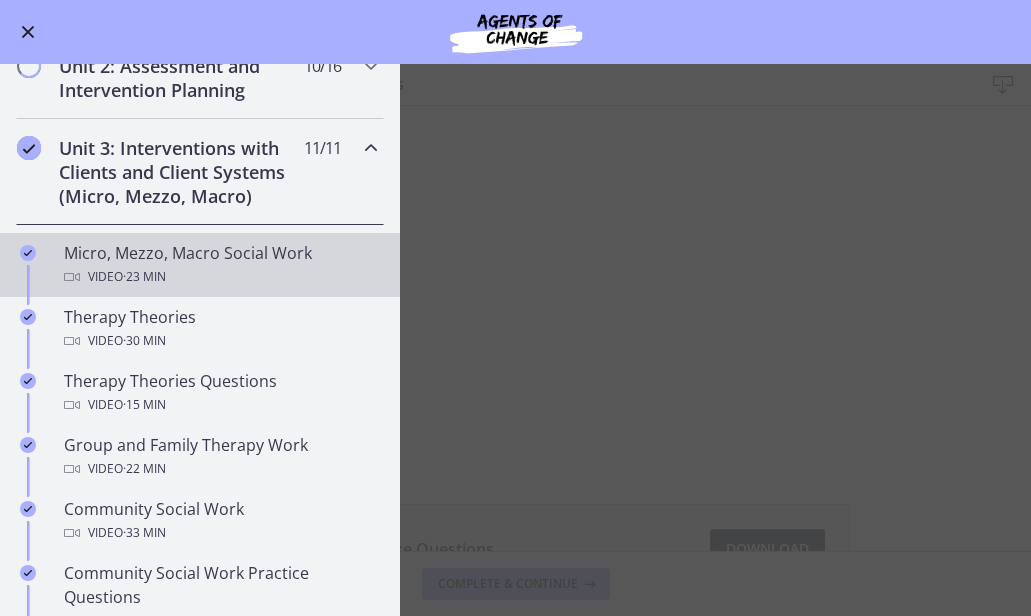 click on "Micro, Mezzo, Macro Social Work
Video
·  23 min" at bounding box center [220, 265] 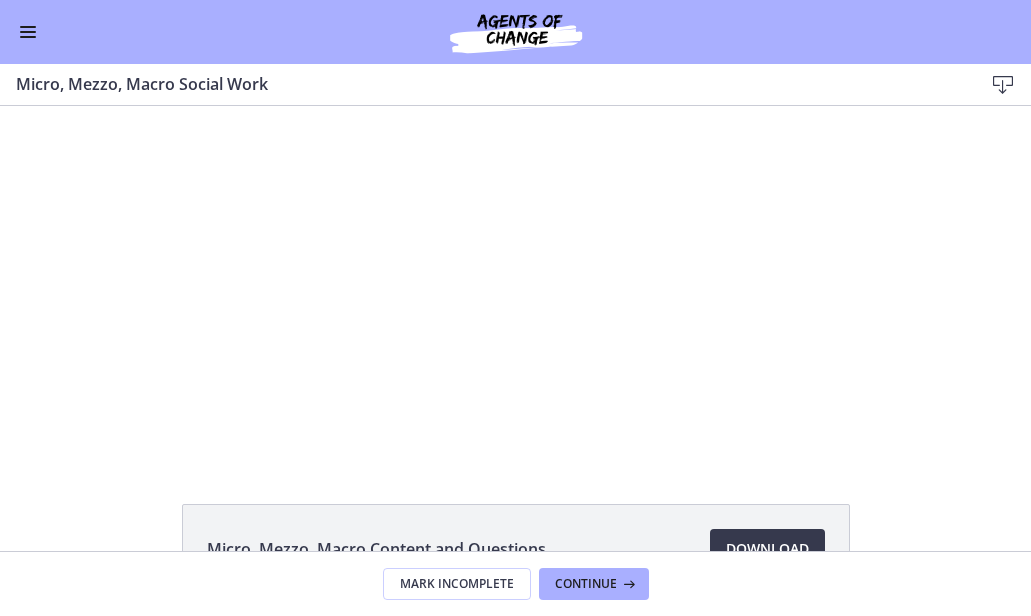 scroll, scrollTop: 0, scrollLeft: 0, axis: both 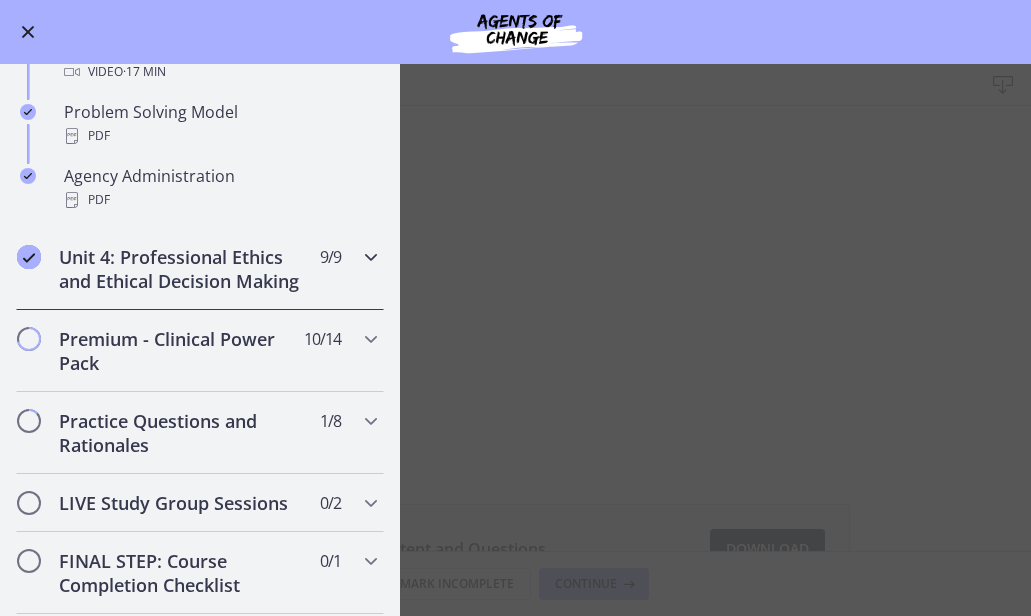 click on "Unit 4: Professional Ethics and Ethical Decision Making" at bounding box center [181, 269] 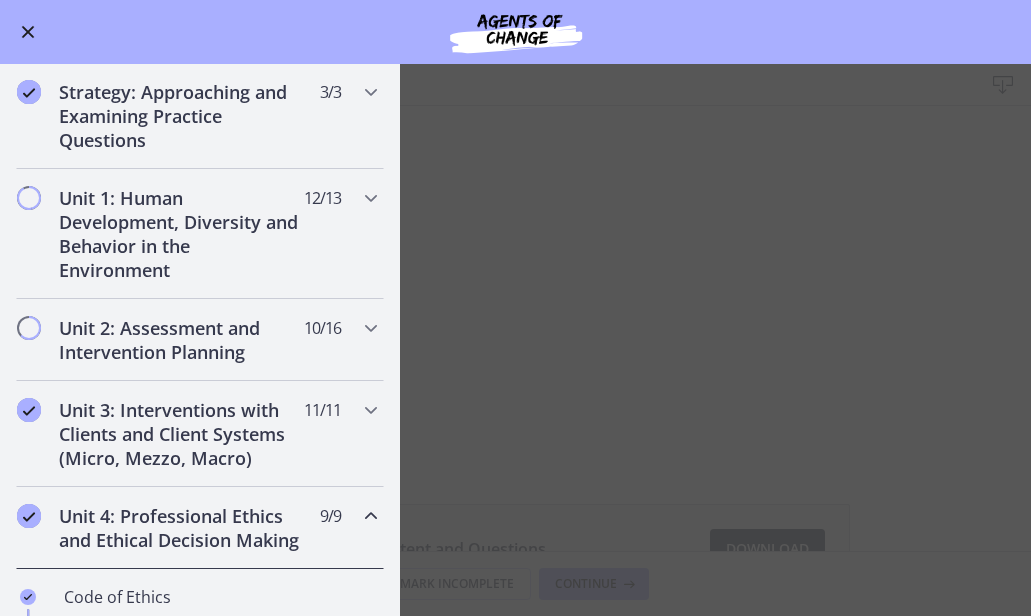 scroll, scrollTop: 0, scrollLeft: 0, axis: both 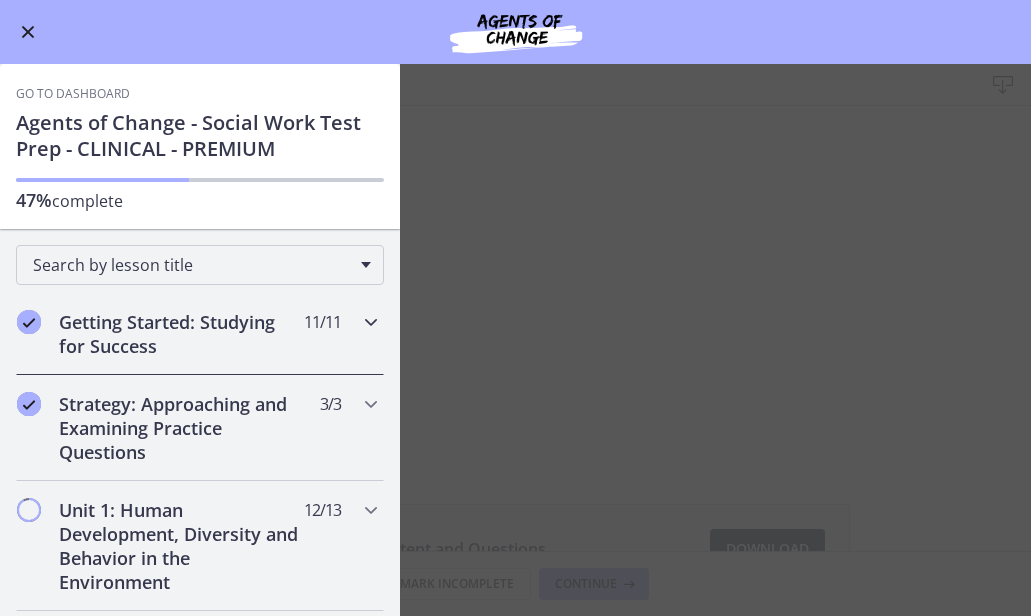 click on "Getting Started: Studying for Success" at bounding box center [181, 334] 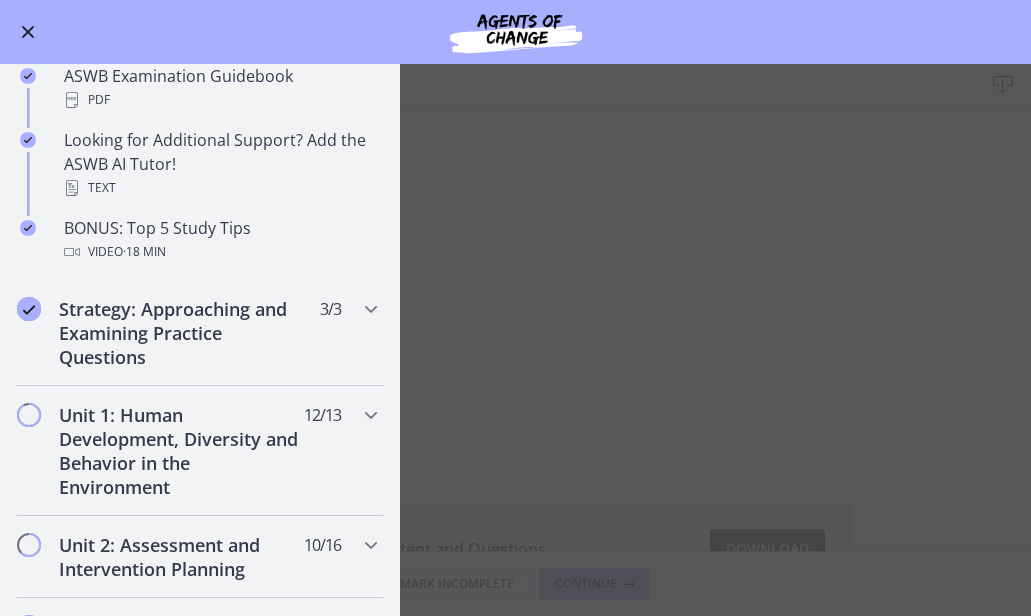 scroll, scrollTop: 897, scrollLeft: 0, axis: vertical 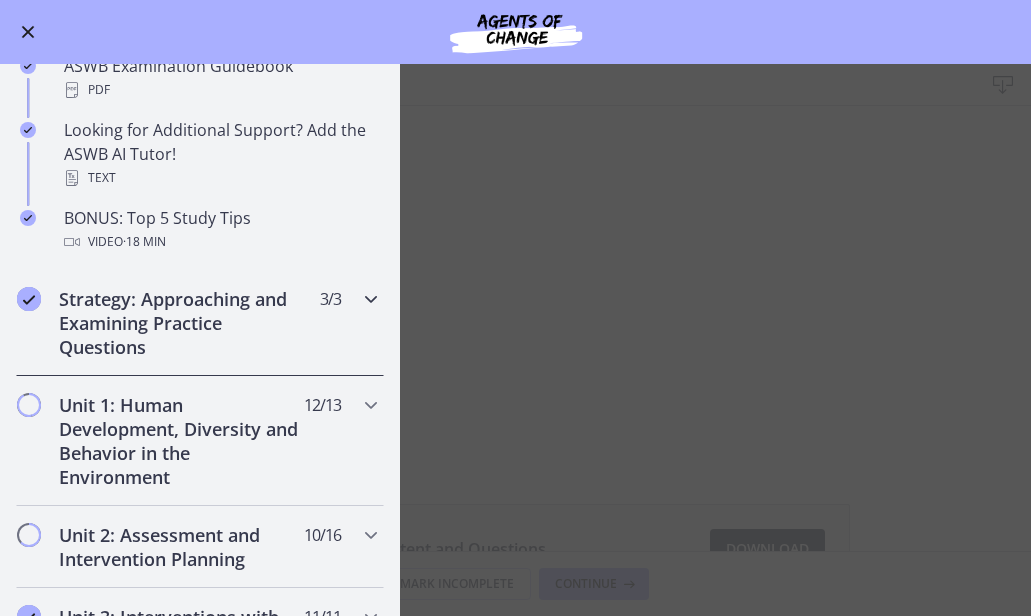 click on "Strategy: Approaching and Examining Practice Questions" at bounding box center [181, 323] 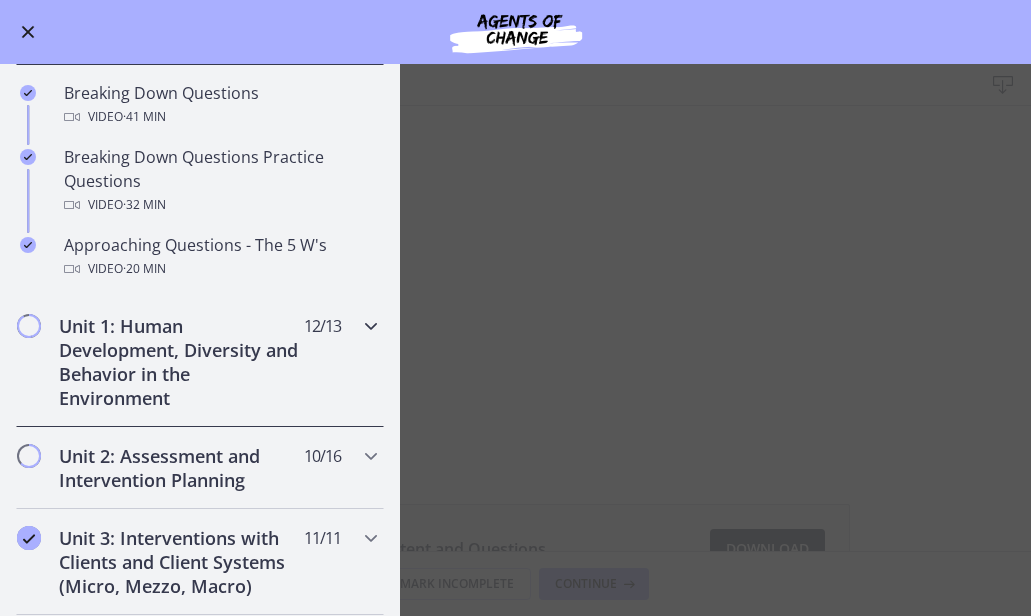 scroll, scrollTop: 420, scrollLeft: 0, axis: vertical 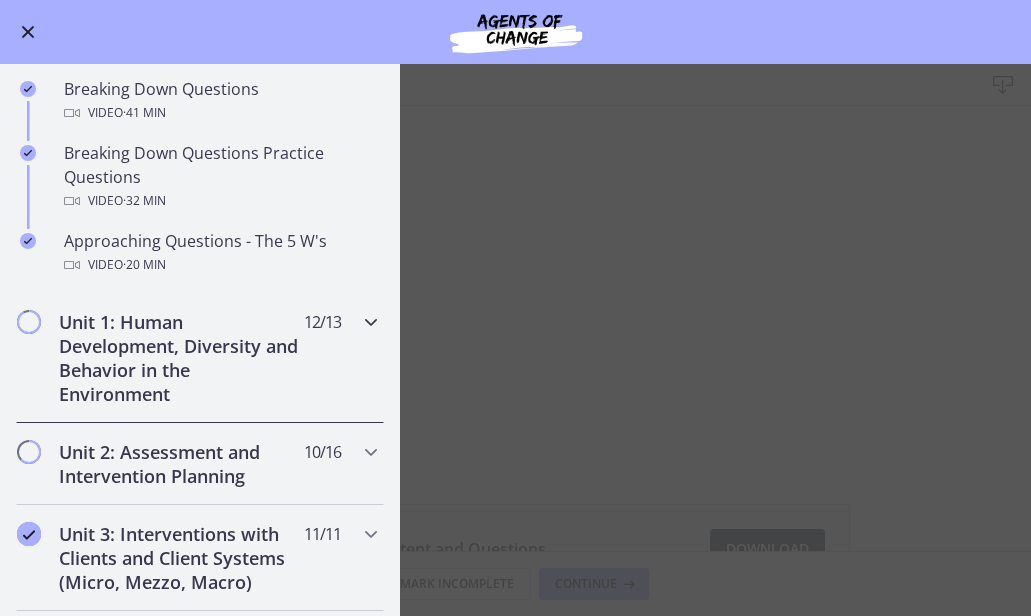 click on "Unit 1: Human Development, Diversity and Behavior in the Environment" at bounding box center (181, 358) 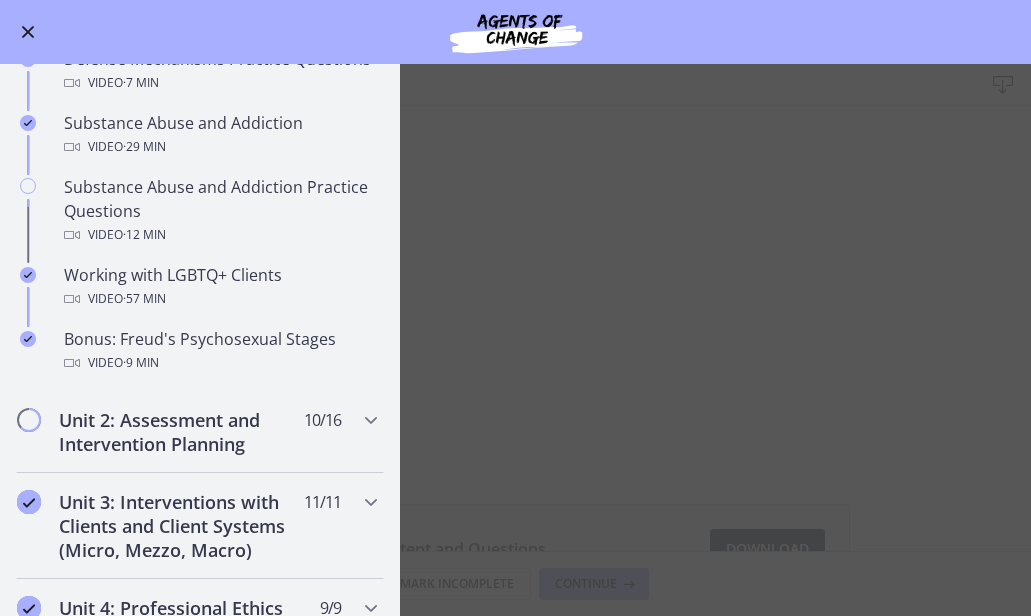 scroll, scrollTop: 1165, scrollLeft: 0, axis: vertical 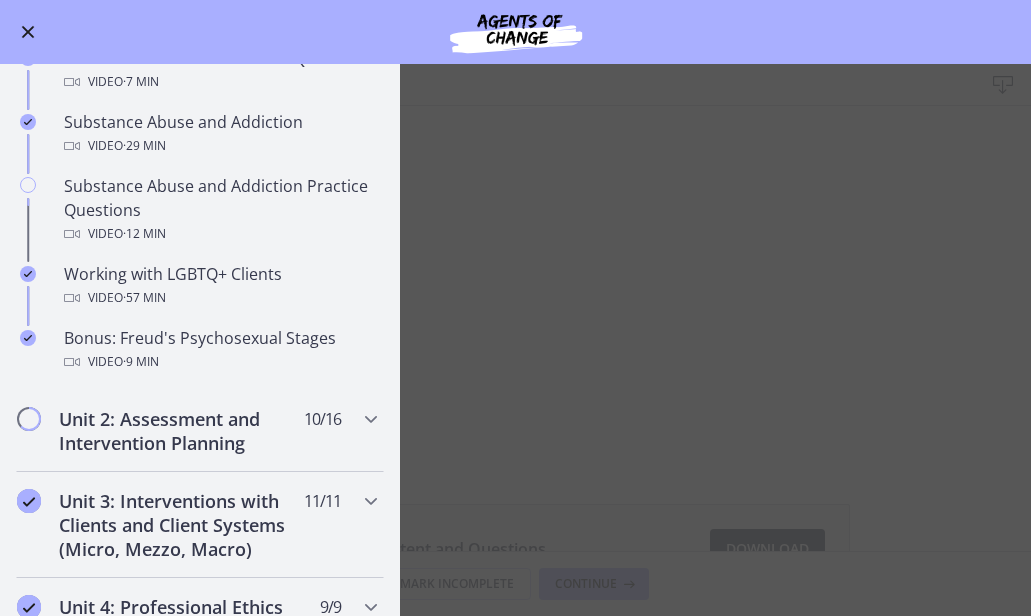 click on "Micro, Mezzo, Macro Social Work
Download
Enable fullscreen
Micro, Mezzo, Macro Content and Questions
Download
Opens in a new window
Mark Incomplete
Continue" at bounding box center [515, 340] 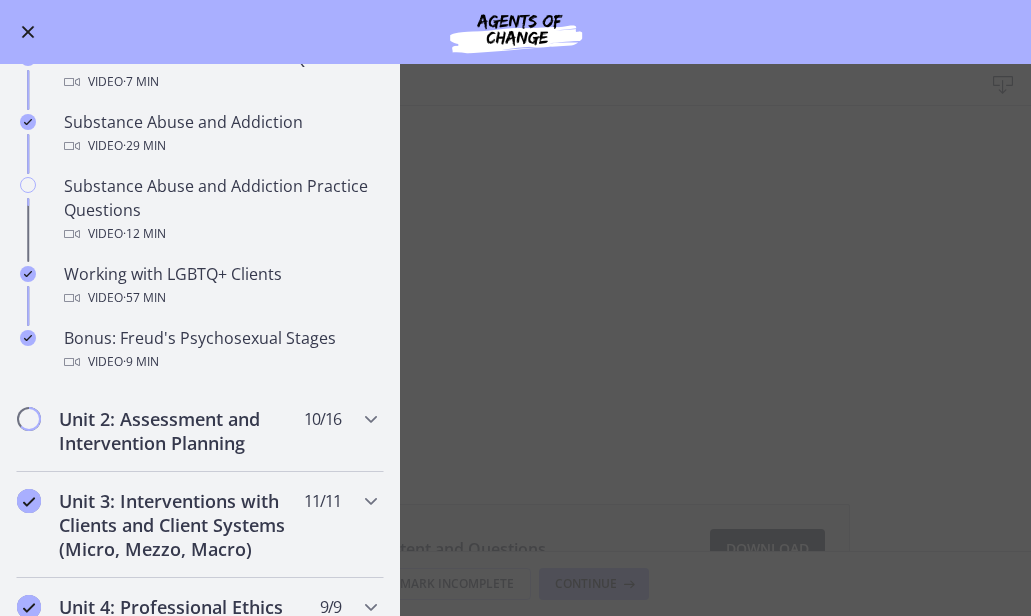 click on "Go to Dashboard" at bounding box center (515, 32) 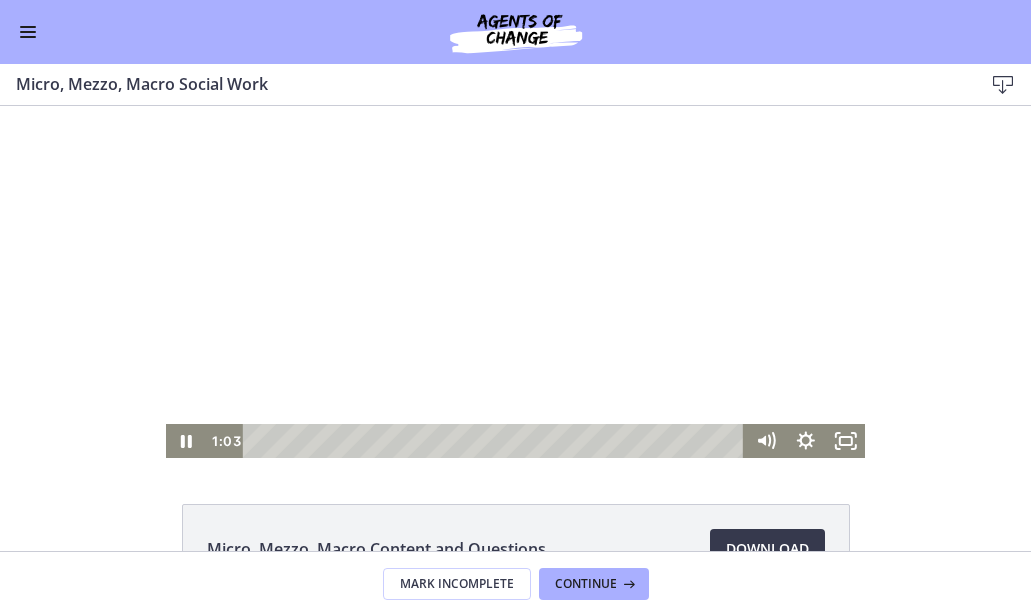 click at bounding box center [516, 282] 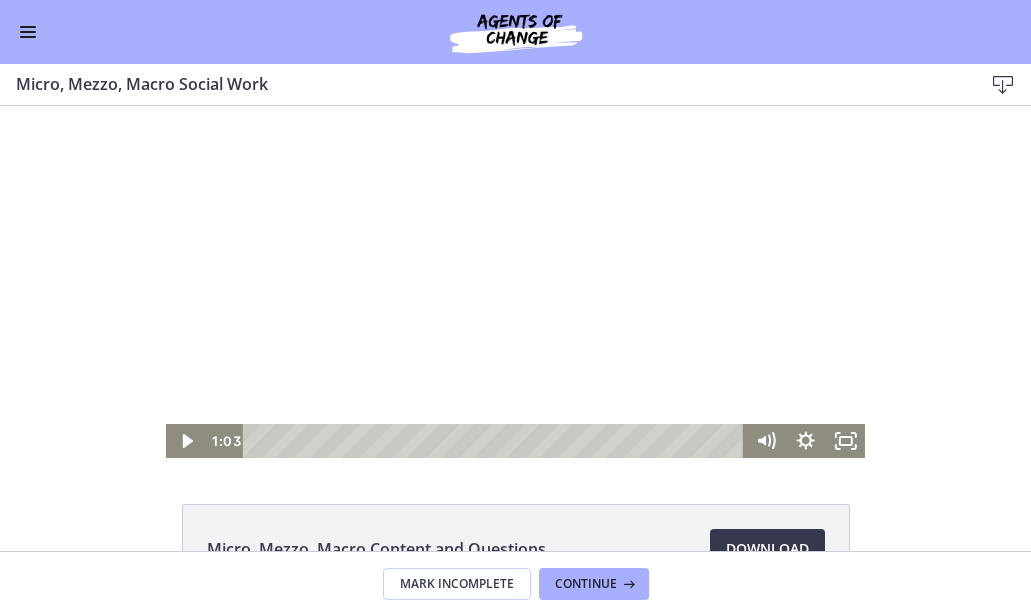 click at bounding box center [28, 32] 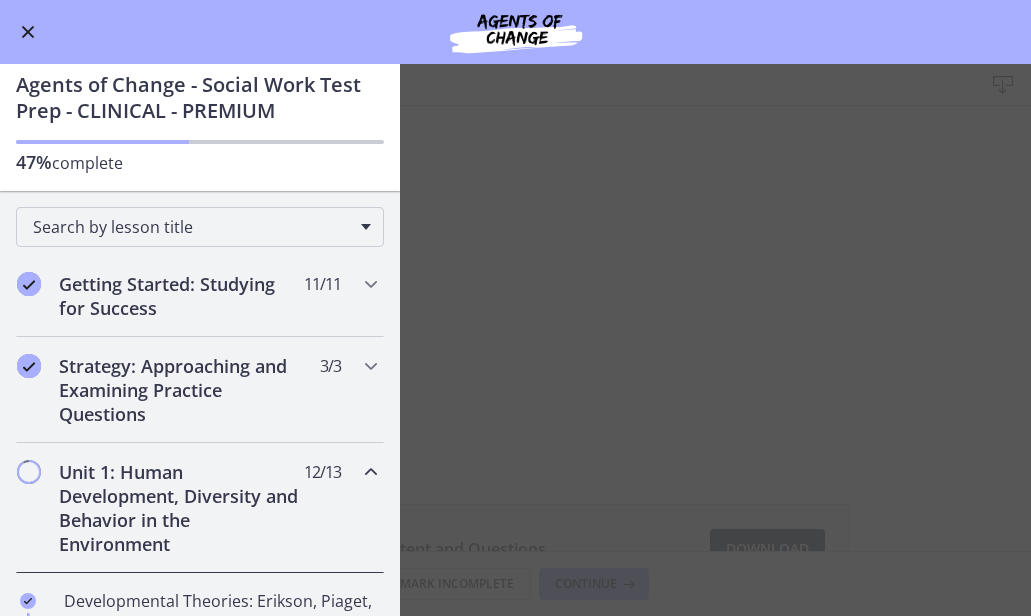 scroll, scrollTop: 0, scrollLeft: 0, axis: both 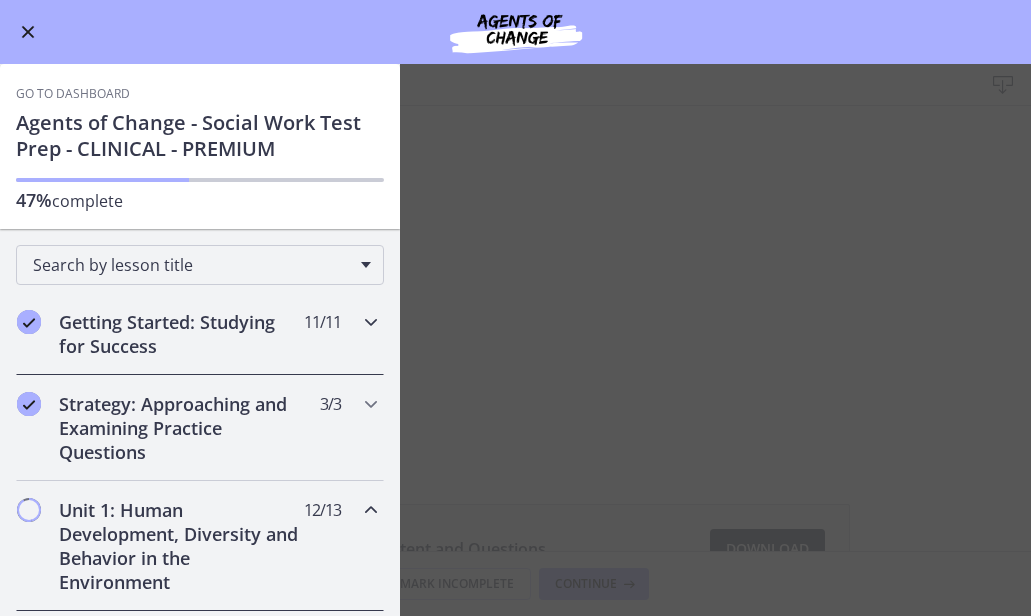 click on "Getting Started: Studying for Success" at bounding box center [181, 334] 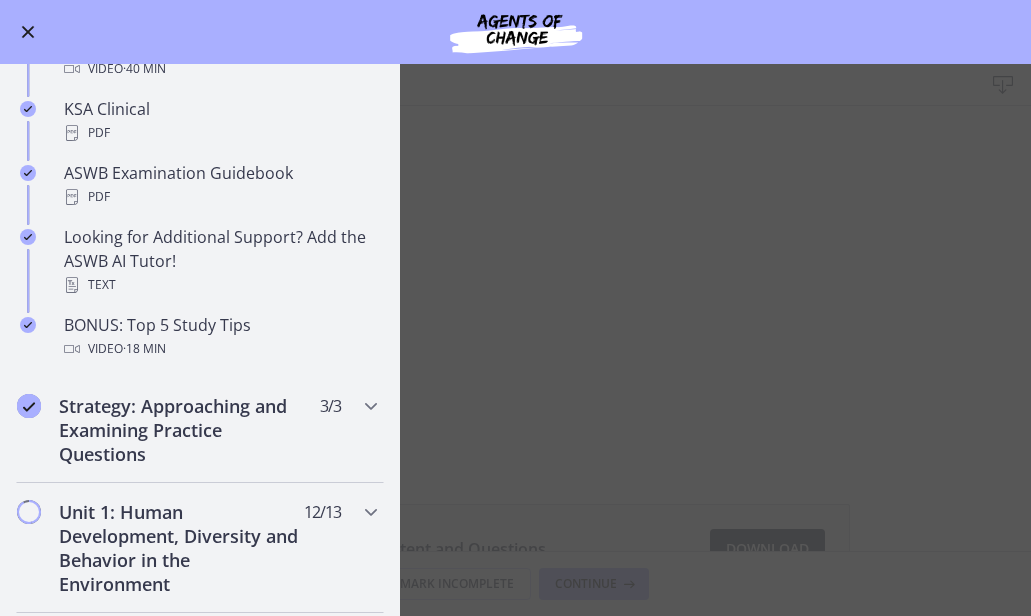 scroll, scrollTop: 799, scrollLeft: 0, axis: vertical 